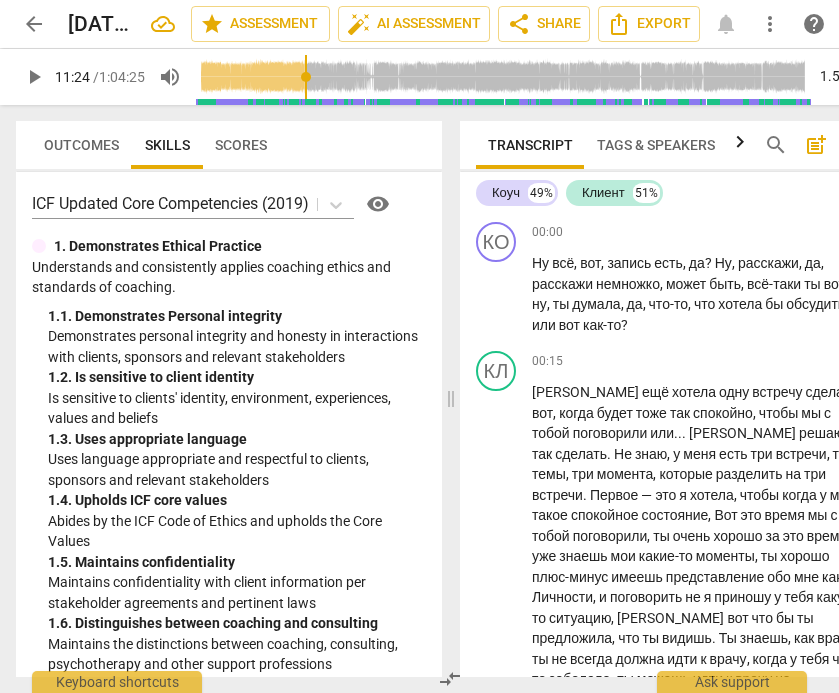 scroll, scrollTop: 0, scrollLeft: 60, axis: horizontal 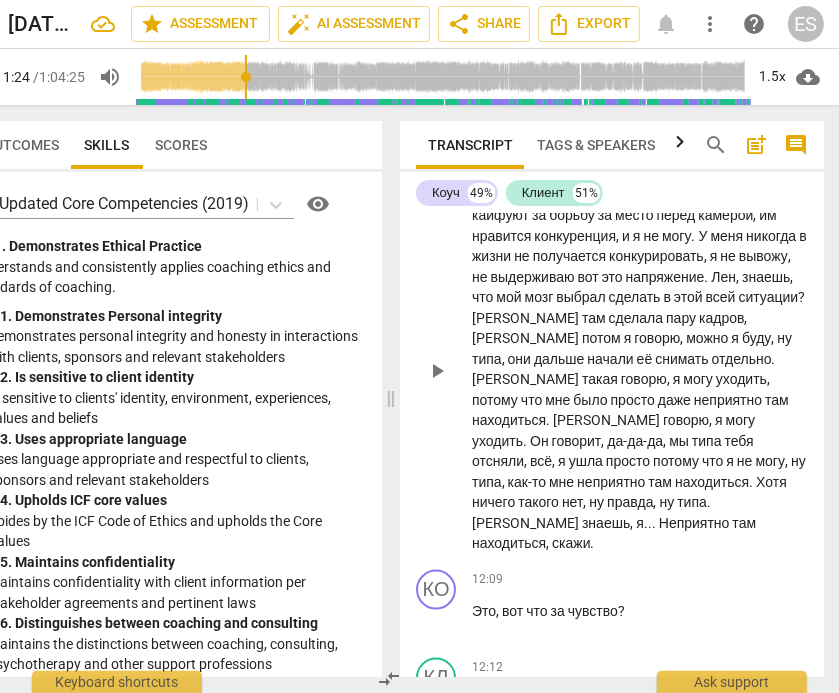 click on "." at bounding box center (526, 441) 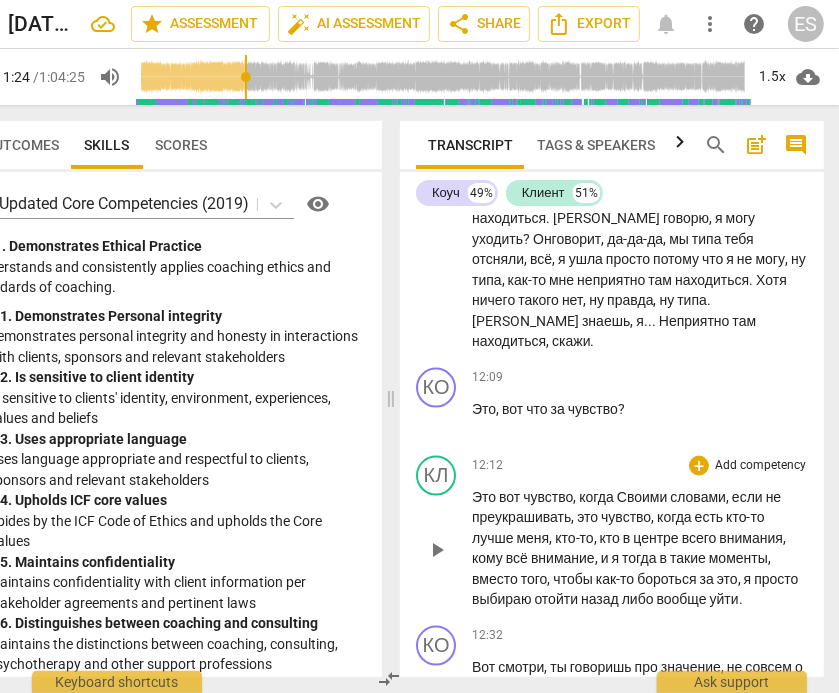 scroll, scrollTop: 5603, scrollLeft: 0, axis: vertical 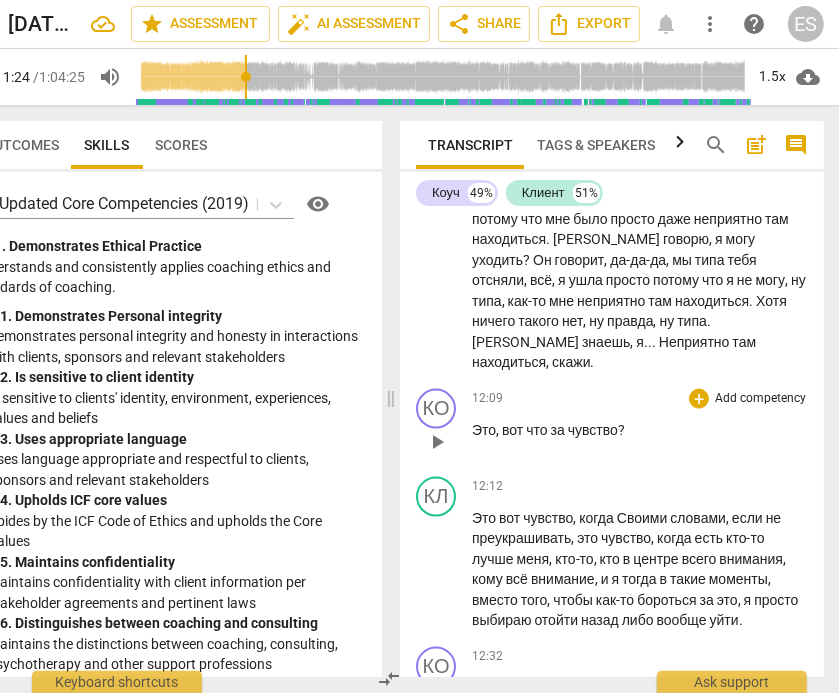 click on "чувство" at bounding box center [593, 430] 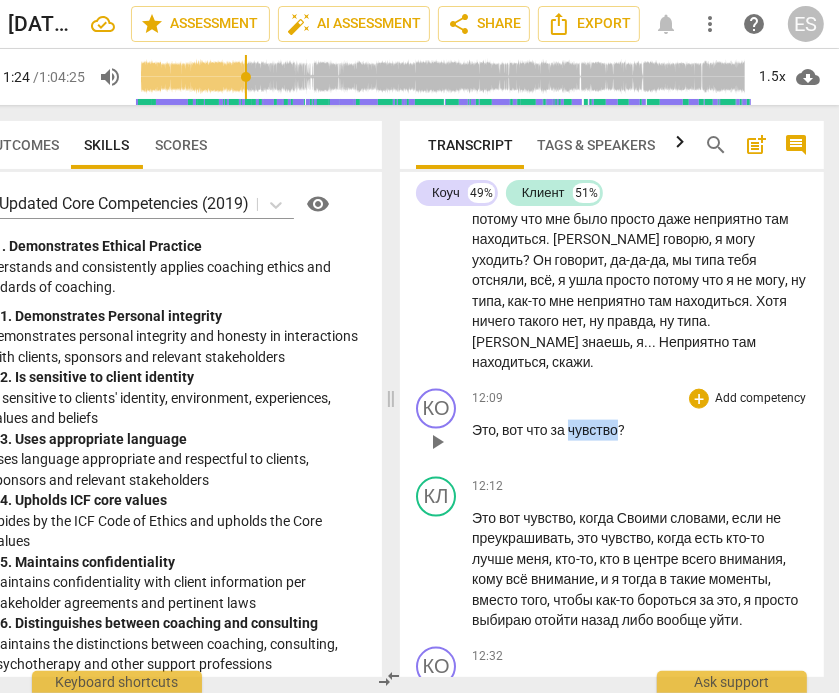 click on "чувство" at bounding box center (593, 430) 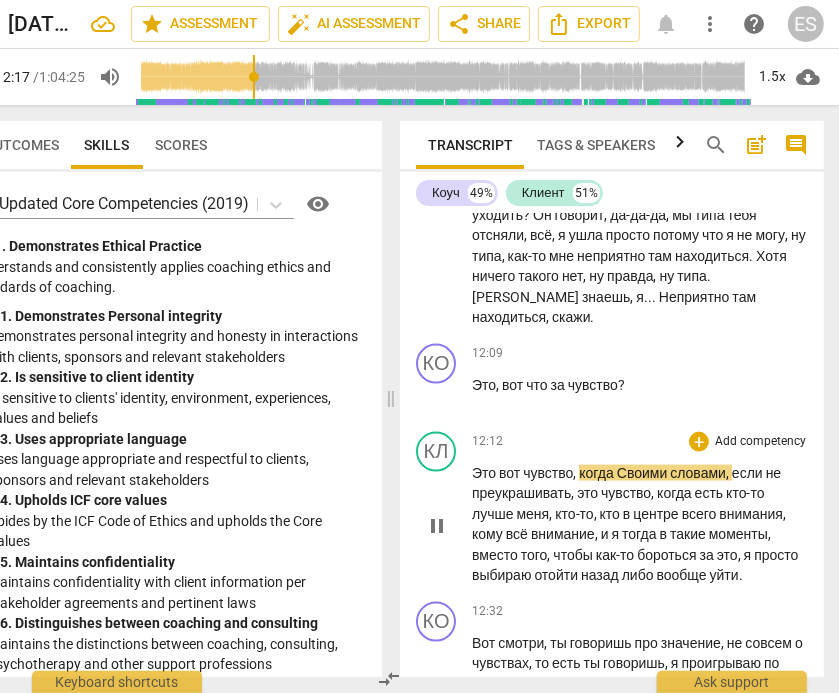 scroll, scrollTop: 5651, scrollLeft: 0, axis: vertical 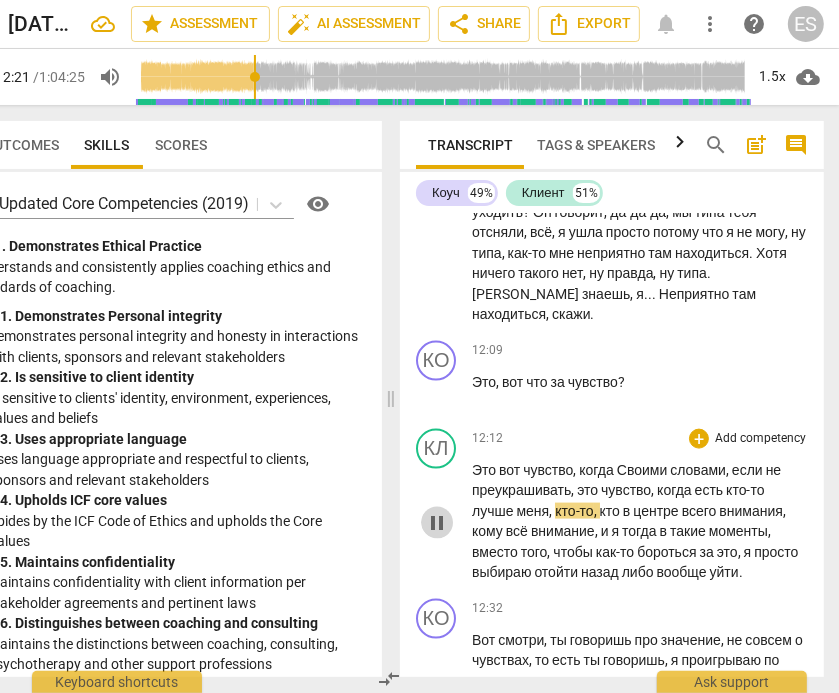 click on "pause" at bounding box center [437, 523] 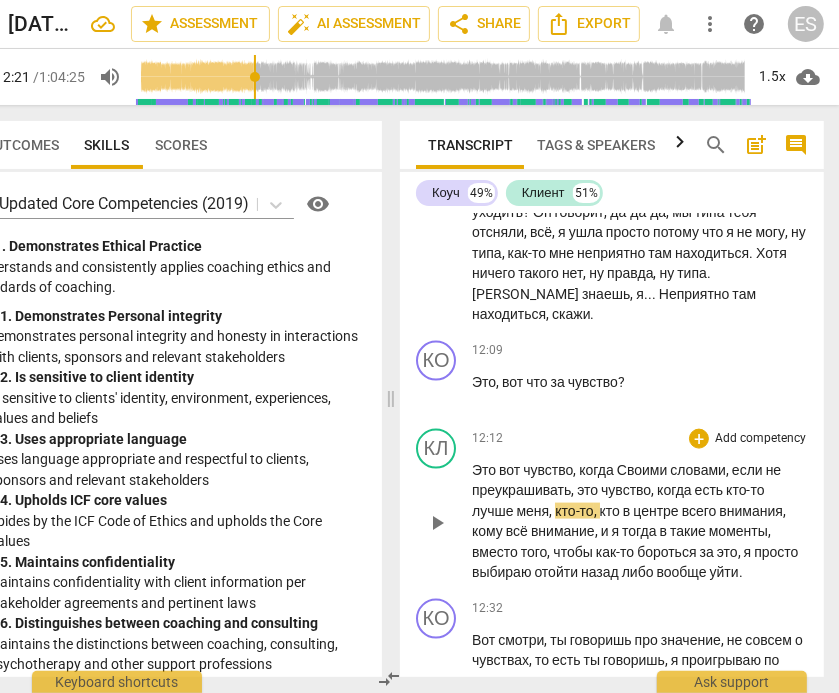 click on "когда" at bounding box center [598, 470] 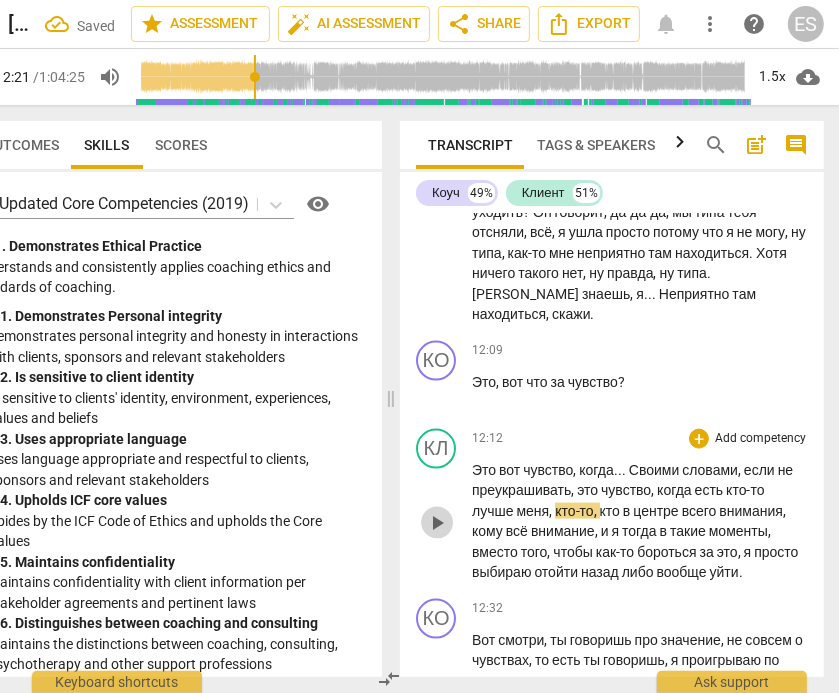 click on "play_arrow" at bounding box center (437, 523) 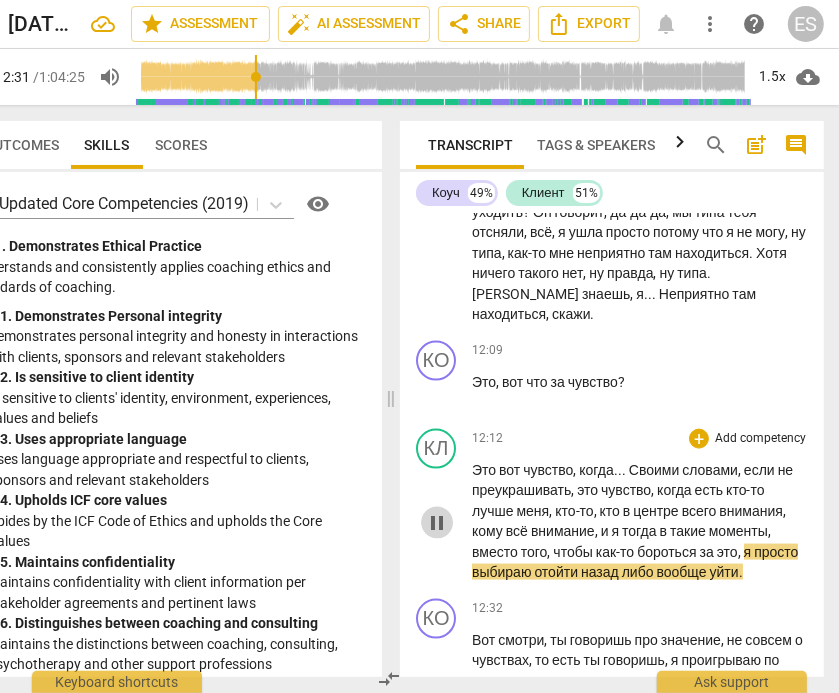 click on "pause" at bounding box center (437, 523) 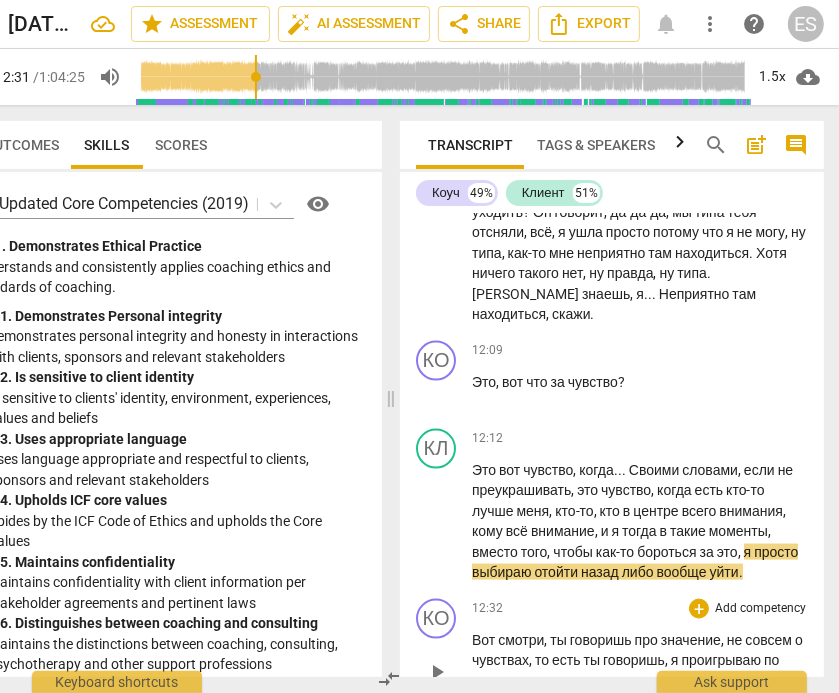 scroll, scrollTop: 5682, scrollLeft: 0, axis: vertical 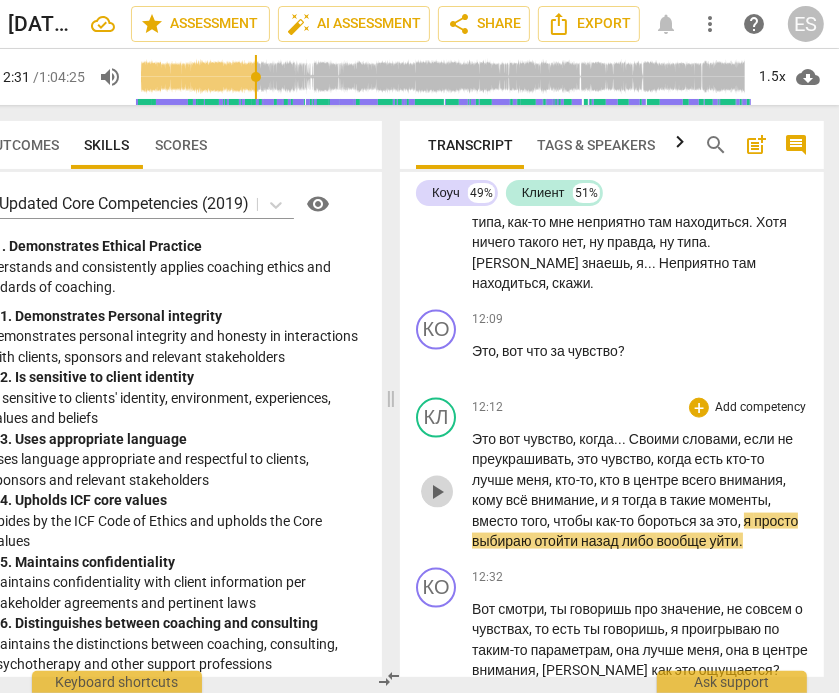 click on "play_arrow" at bounding box center [437, 492] 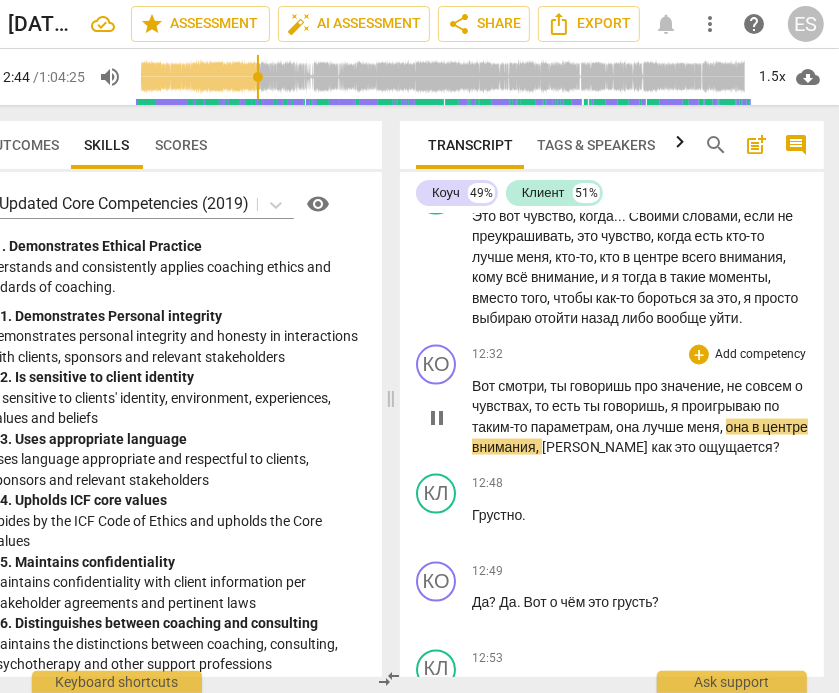 scroll, scrollTop: 5910, scrollLeft: 0, axis: vertical 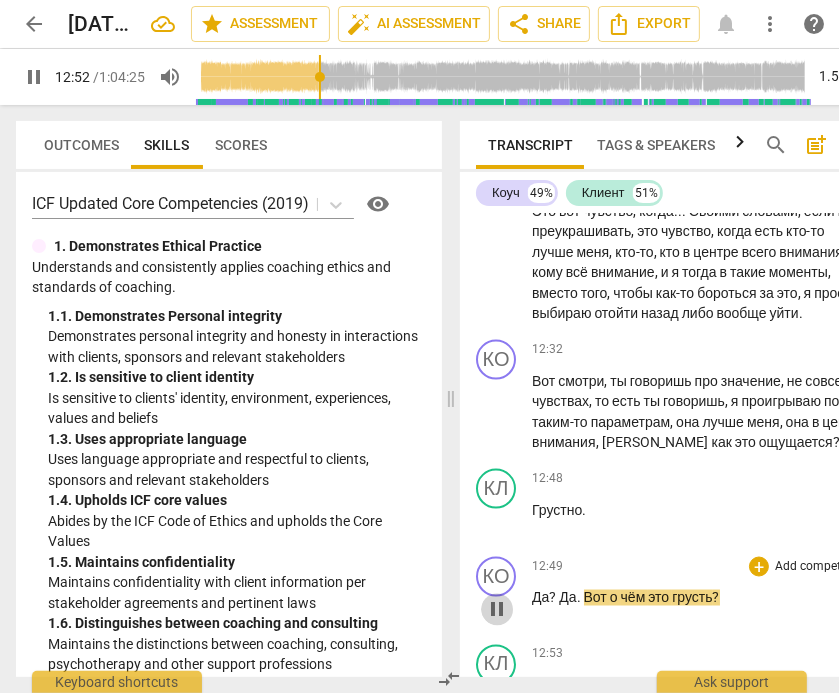 click on "pause" at bounding box center [497, 610] 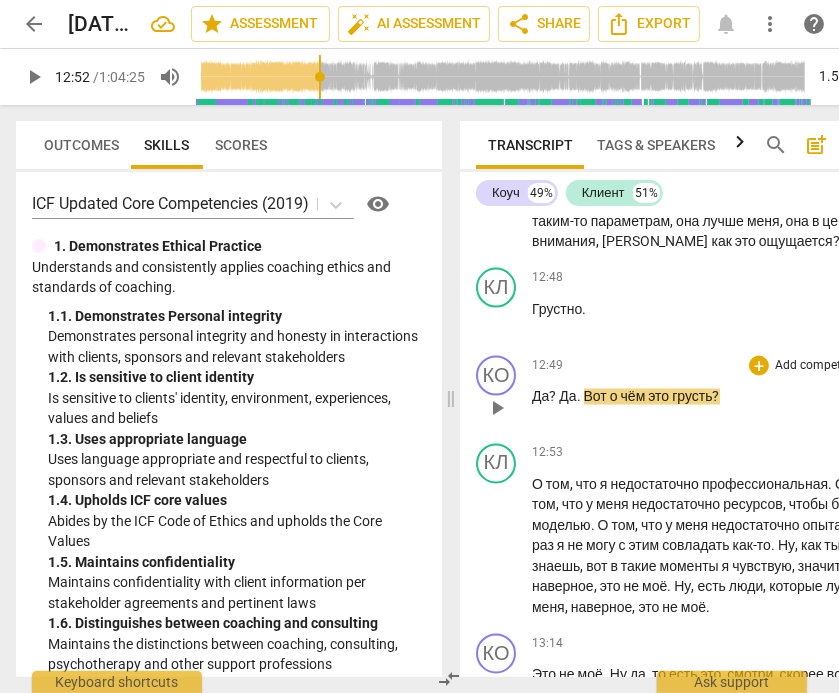 scroll, scrollTop: 6118, scrollLeft: 0, axis: vertical 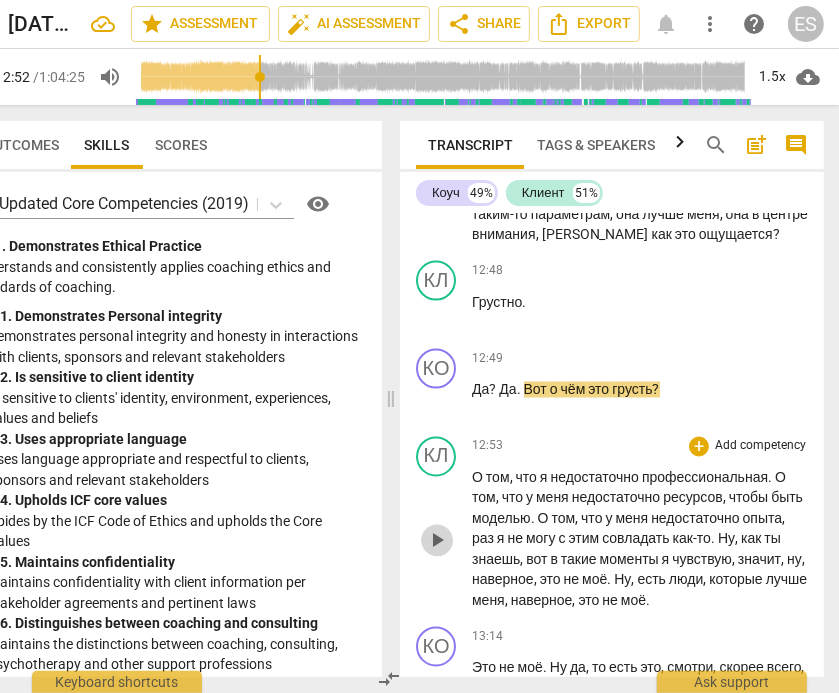 click on "play_arrow" at bounding box center (437, 541) 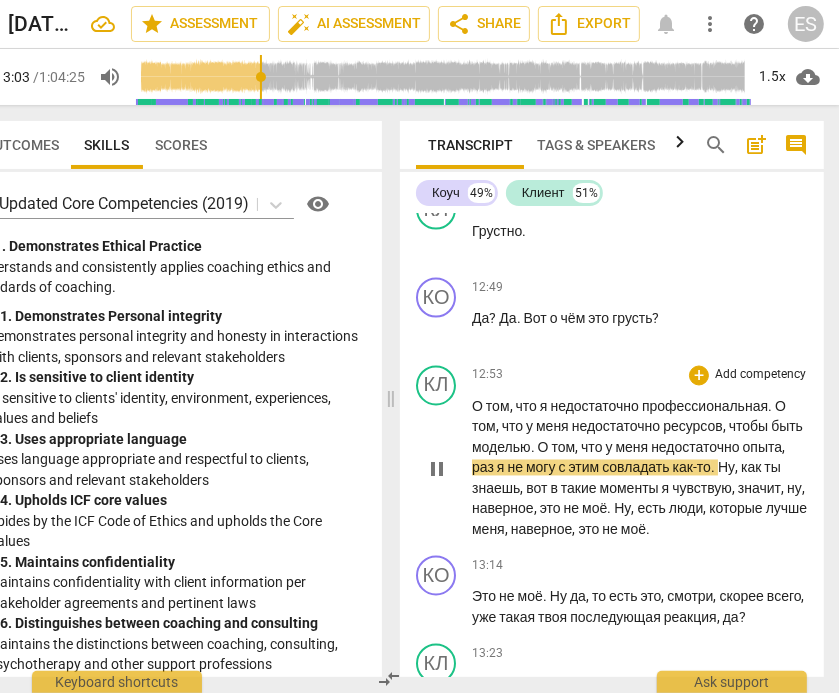 scroll, scrollTop: 6190, scrollLeft: 0, axis: vertical 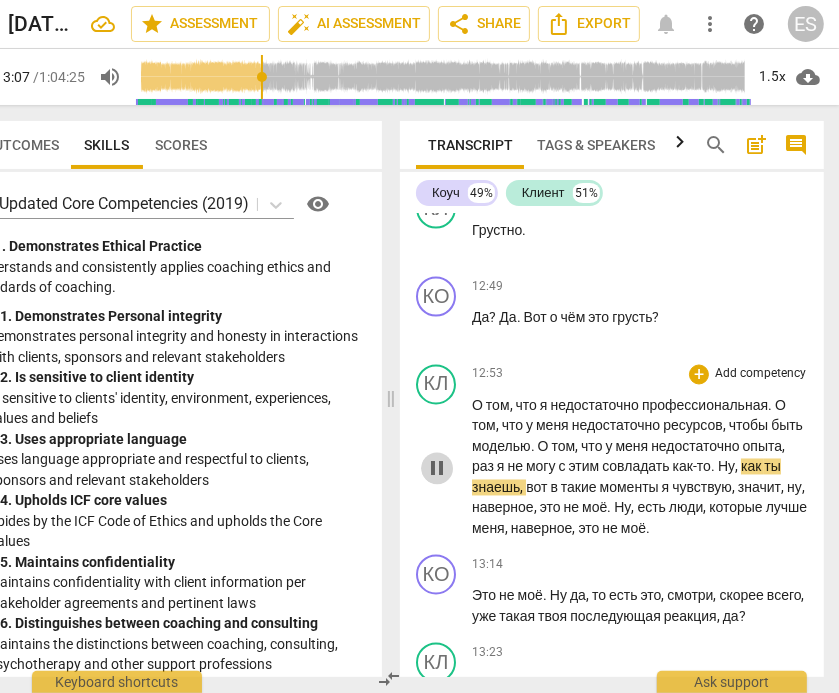 click on "pause" at bounding box center (437, 469) 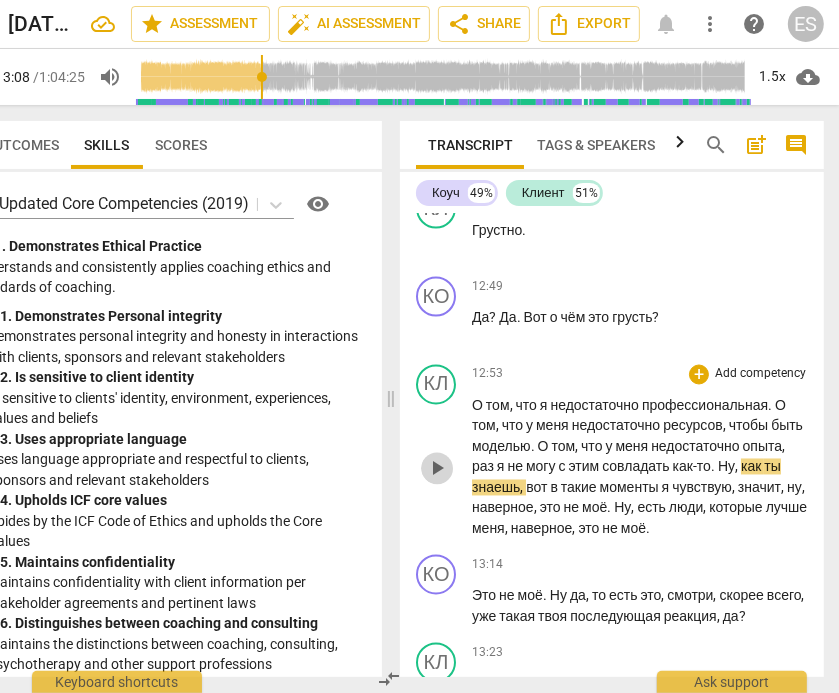 click on "play_arrow" at bounding box center (437, 469) 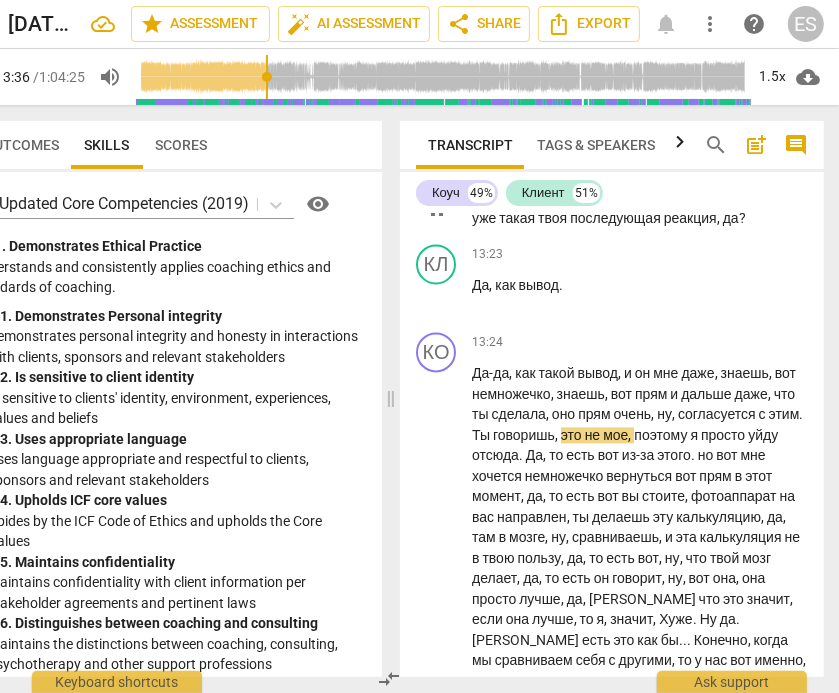 scroll, scrollTop: 6588, scrollLeft: 0, axis: vertical 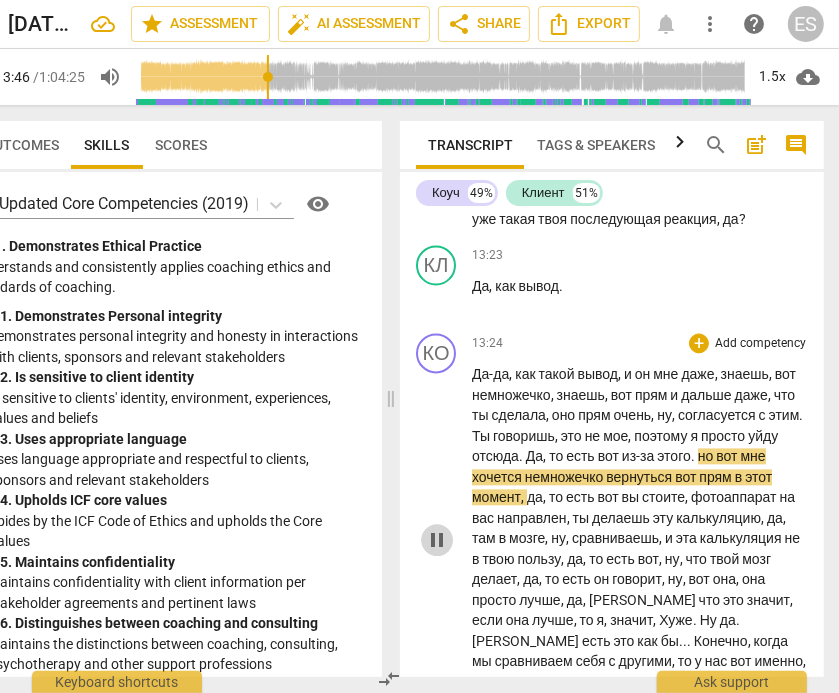 click on "pause" at bounding box center (437, 540) 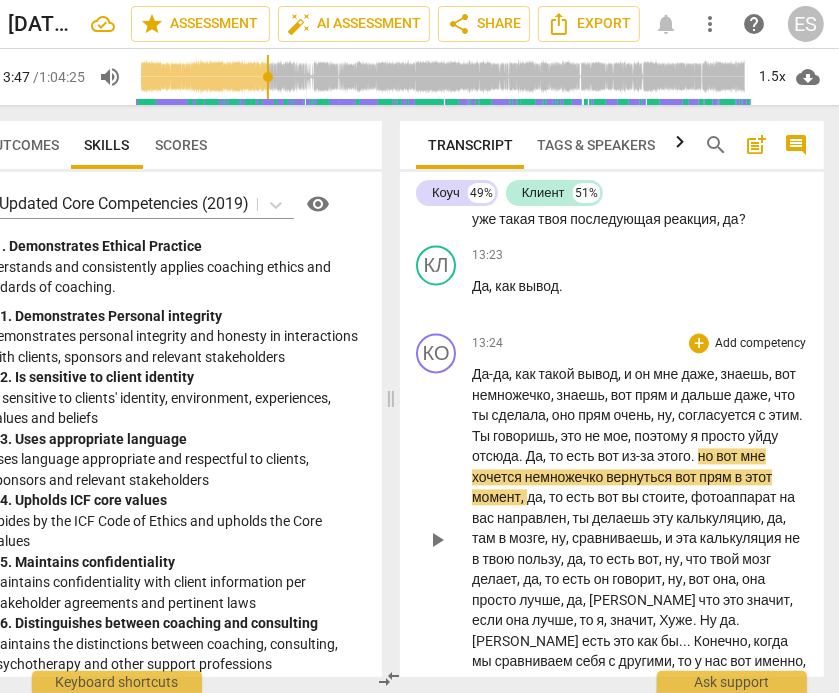 click on "play_arrow" at bounding box center (437, 540) 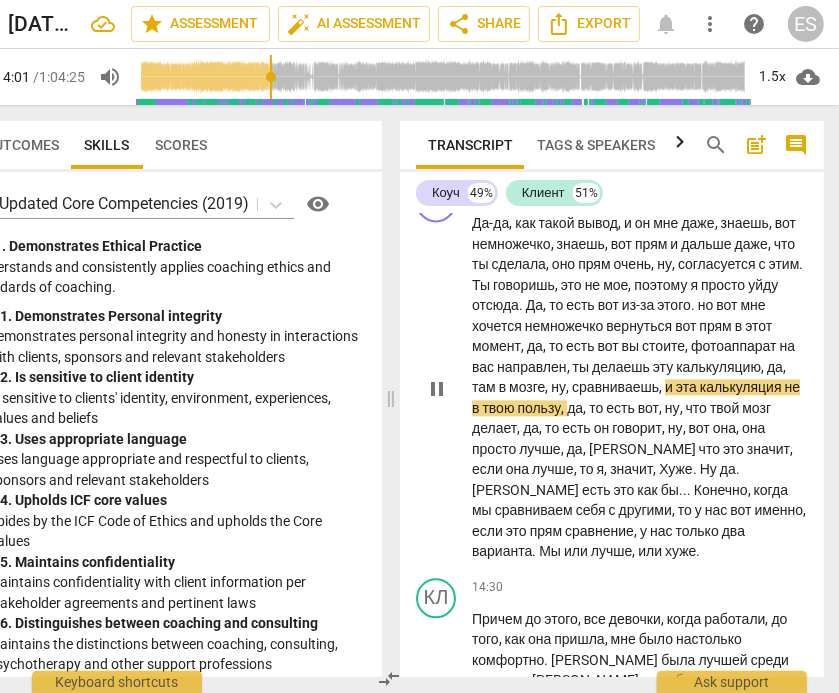 scroll, scrollTop: 6740, scrollLeft: 0, axis: vertical 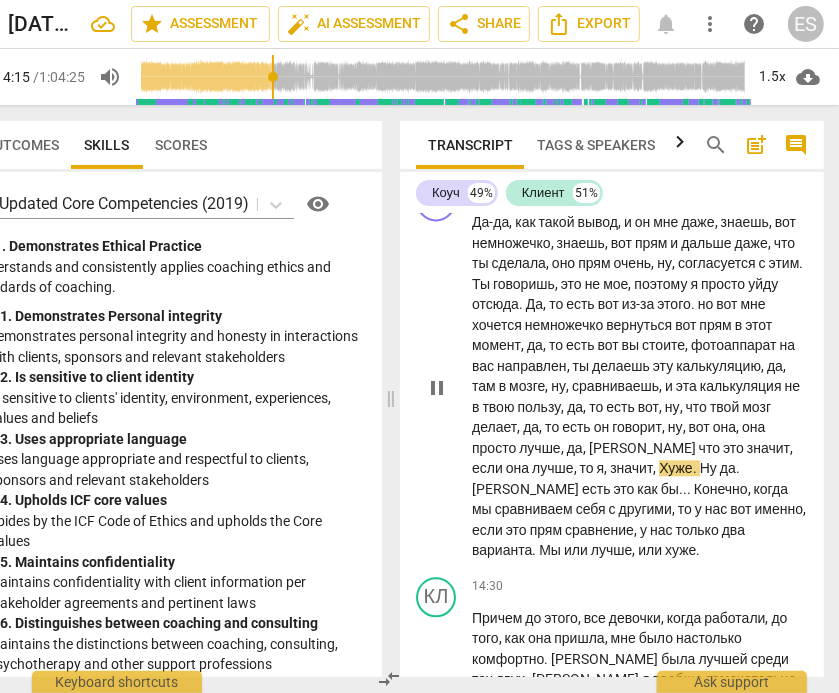 click on "Хуже" at bounding box center (675, 468) 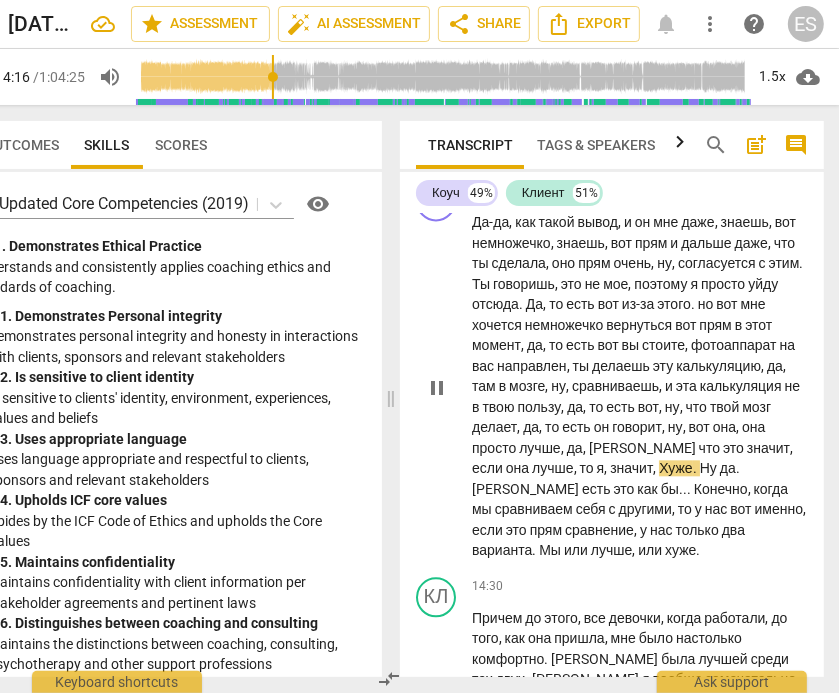 type on "856" 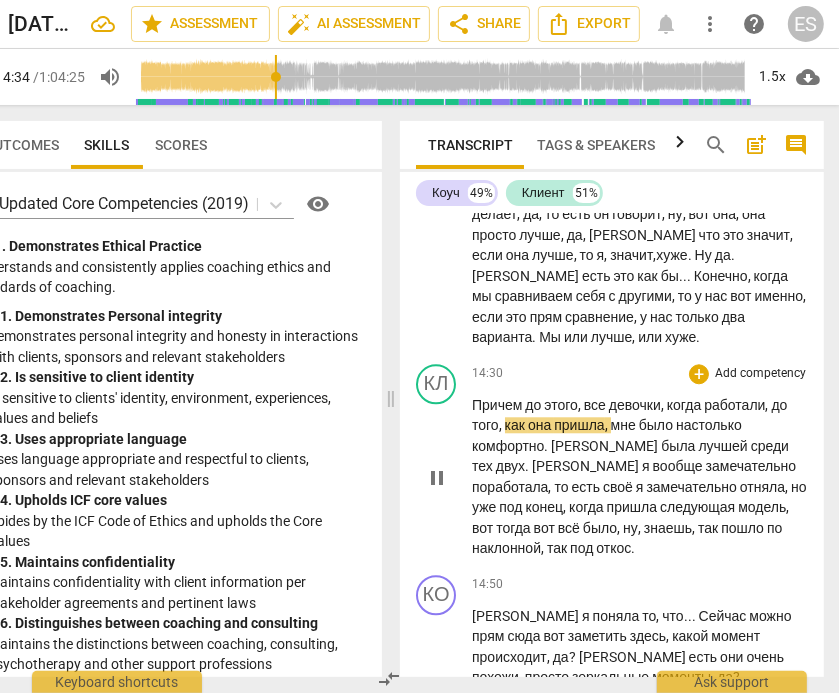 scroll, scrollTop: 6957, scrollLeft: 0, axis: vertical 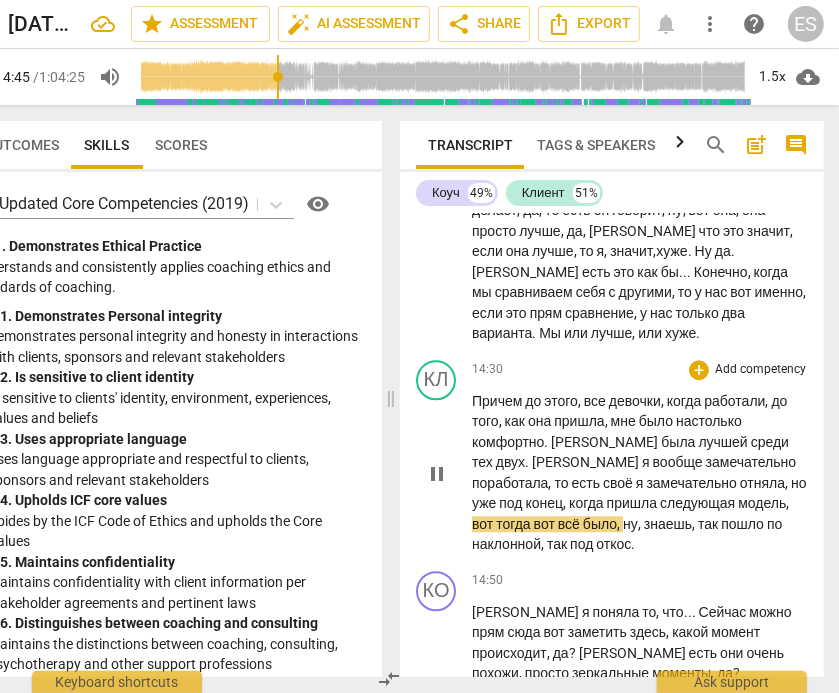 click on "pause" at bounding box center (437, 474) 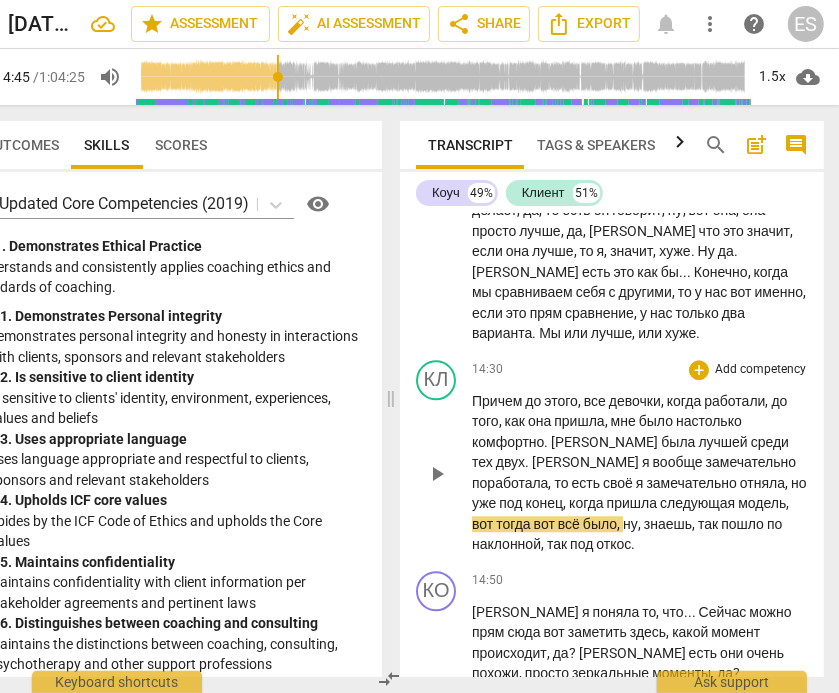type on "886" 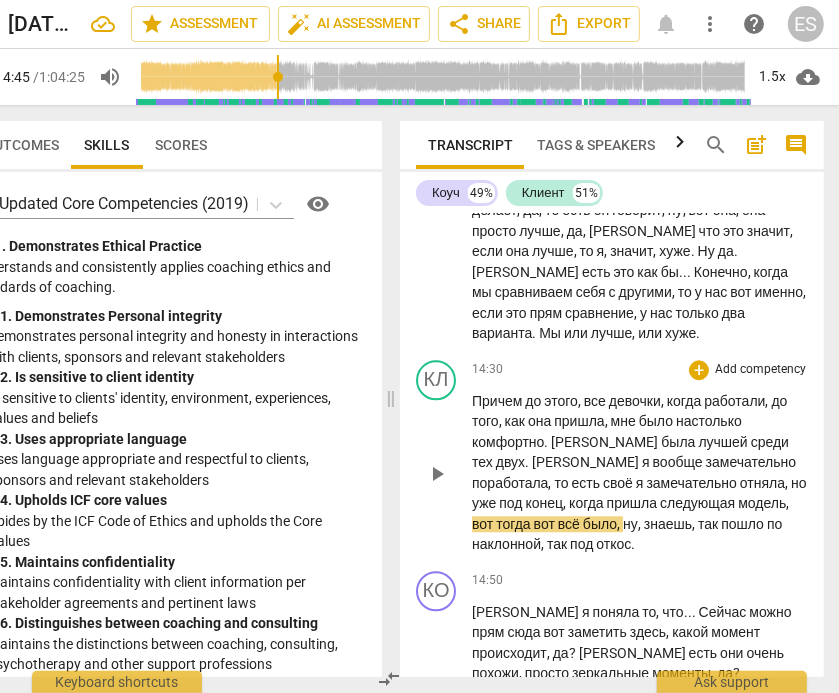 click on "отняла" at bounding box center [762, 483] 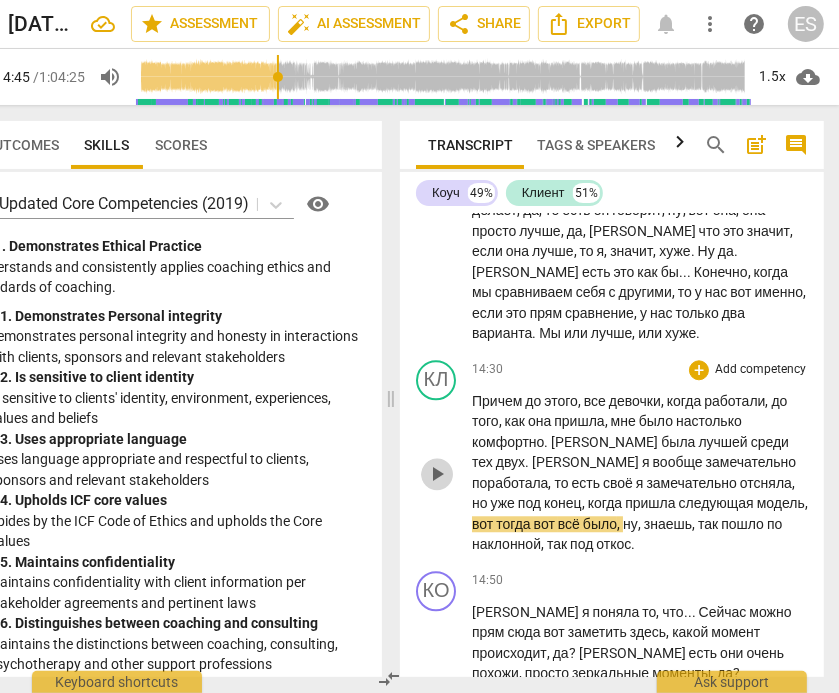 click on "play_arrow" at bounding box center (437, 474) 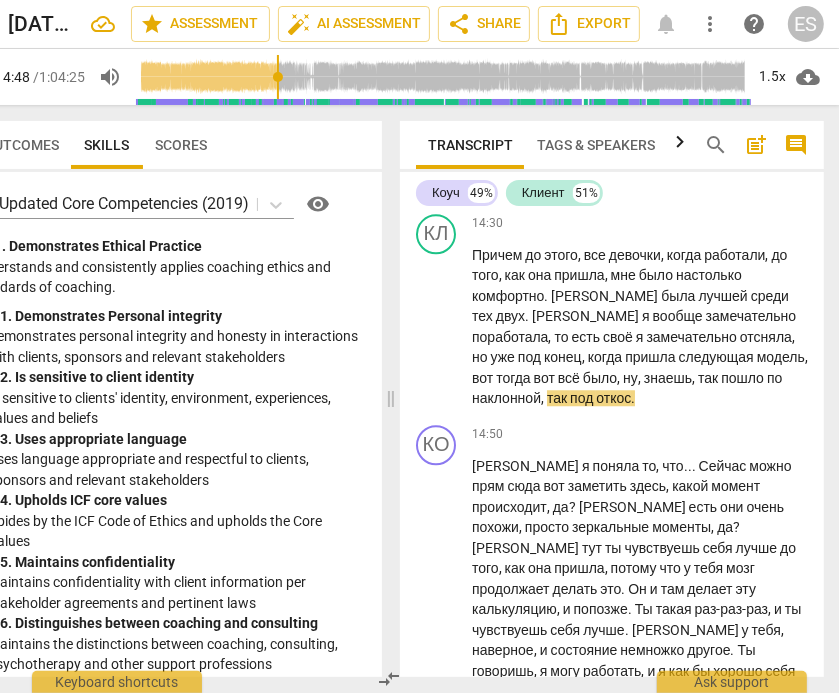 scroll, scrollTop: 7116, scrollLeft: 0, axis: vertical 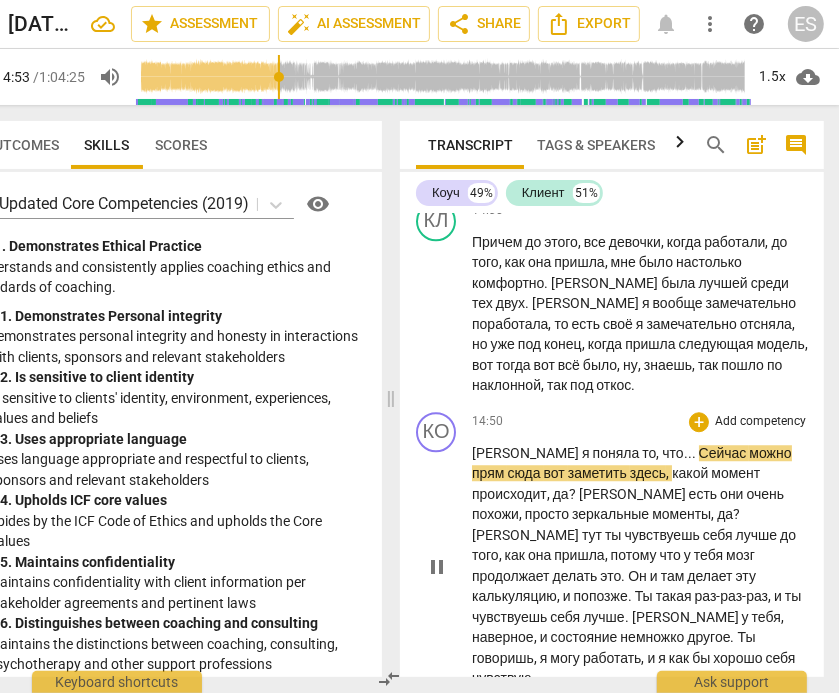 click on "Сейчас" at bounding box center [724, 453] 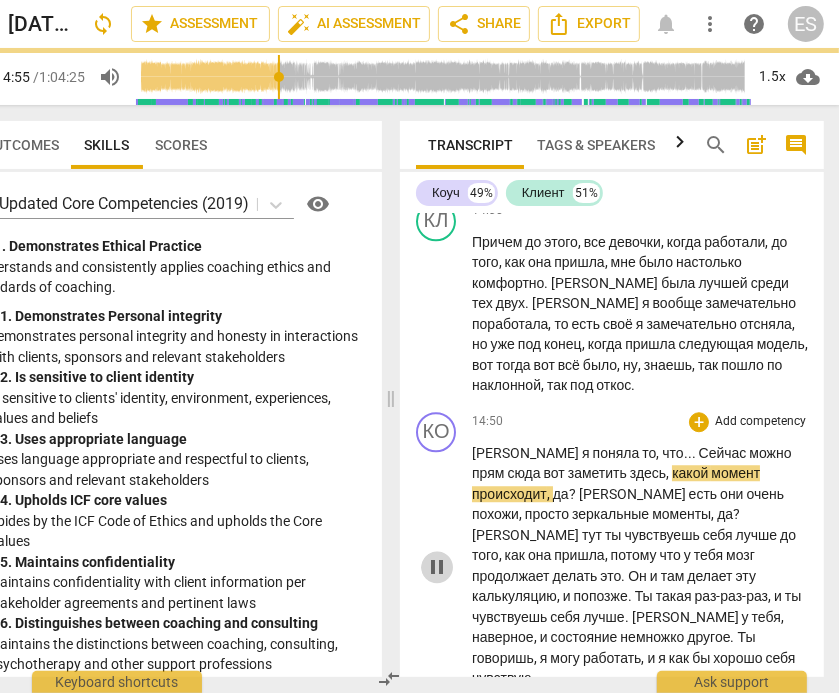 click on "pause" at bounding box center (437, 567) 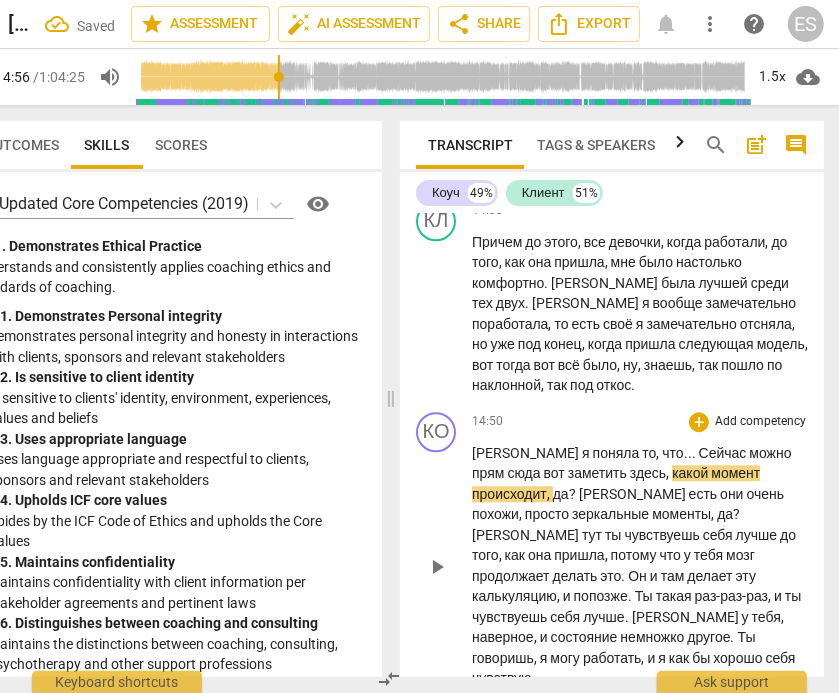 click on "Сейчас" at bounding box center (724, 453) 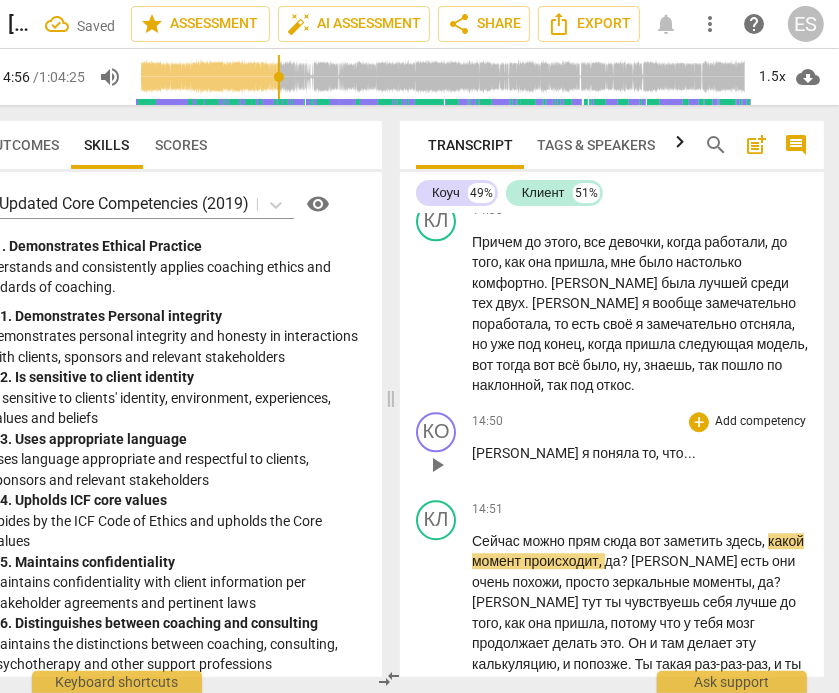 click on "play_arrow pause" at bounding box center [446, 465] 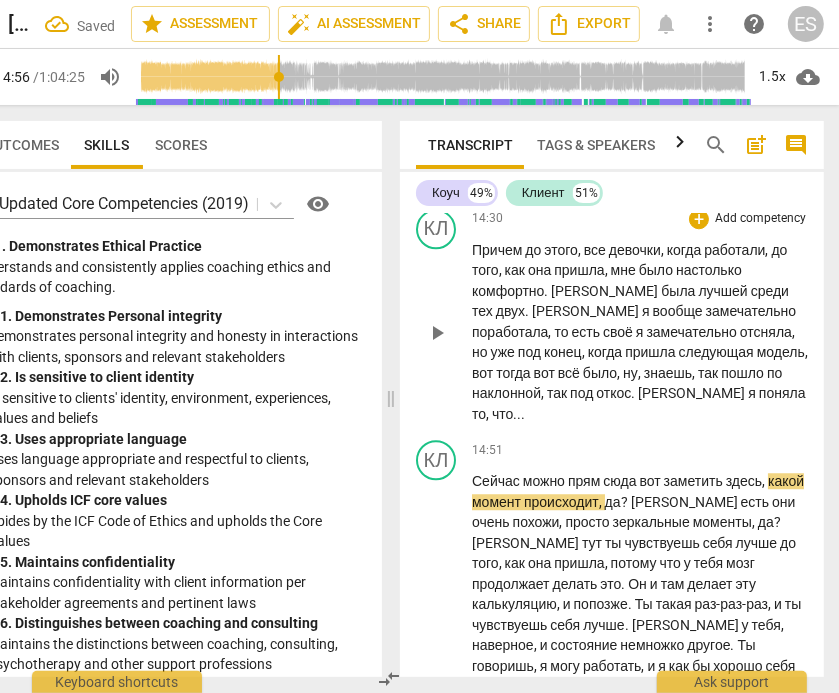 scroll, scrollTop: 7124, scrollLeft: 0, axis: vertical 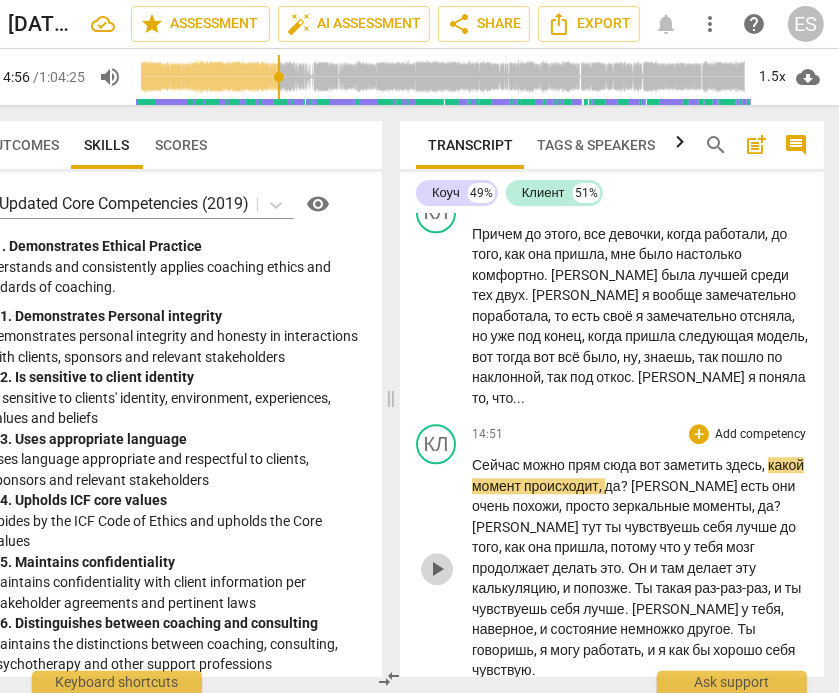 click on "play_arrow" at bounding box center [437, 569] 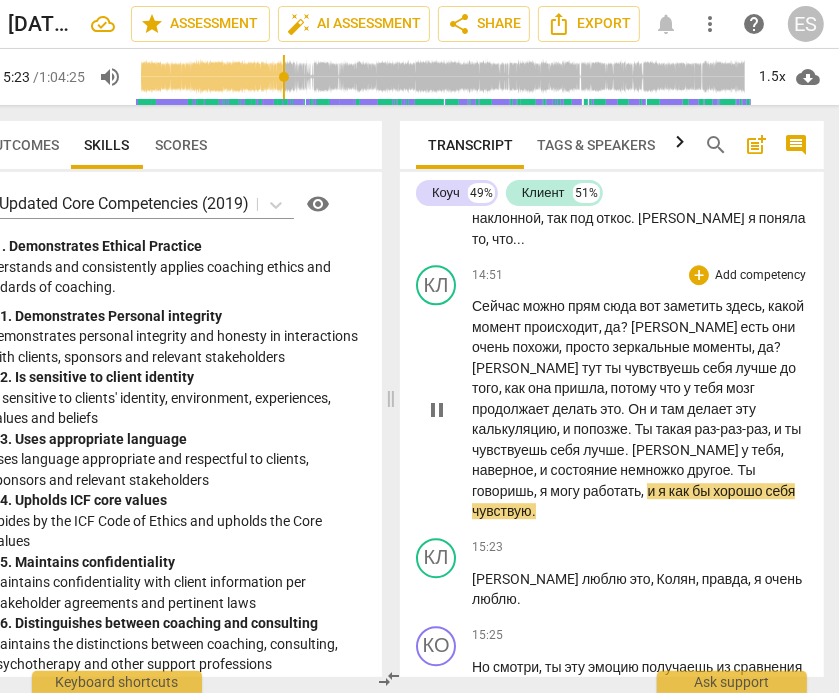 scroll, scrollTop: 7294, scrollLeft: 0, axis: vertical 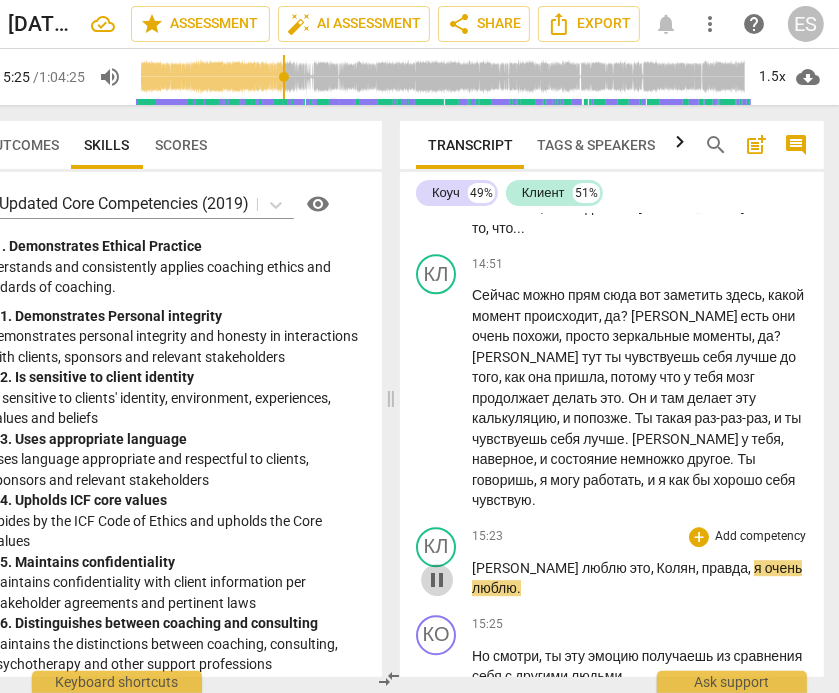 click on "pause" at bounding box center (437, 580) 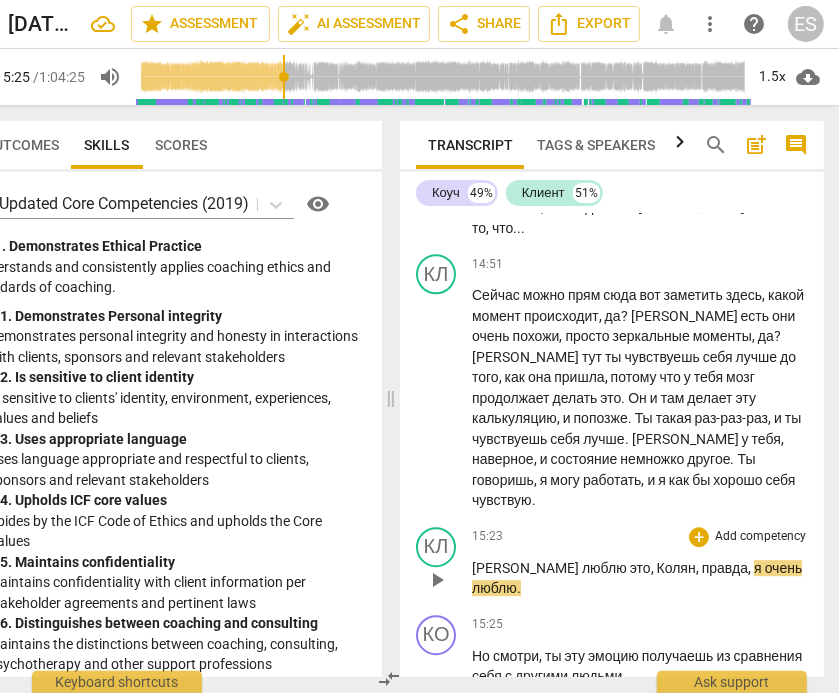 type on "925" 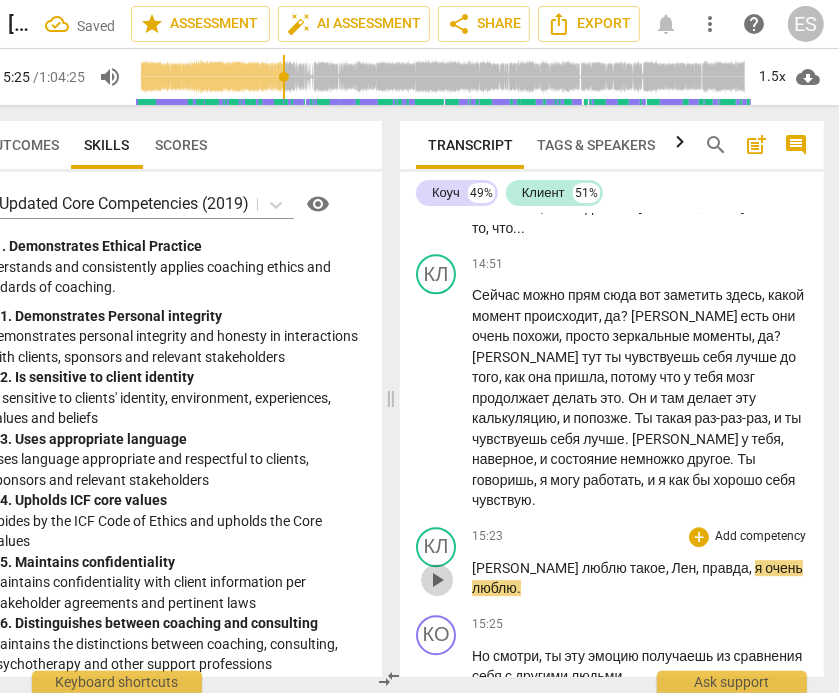 click on "play_arrow" at bounding box center [437, 580] 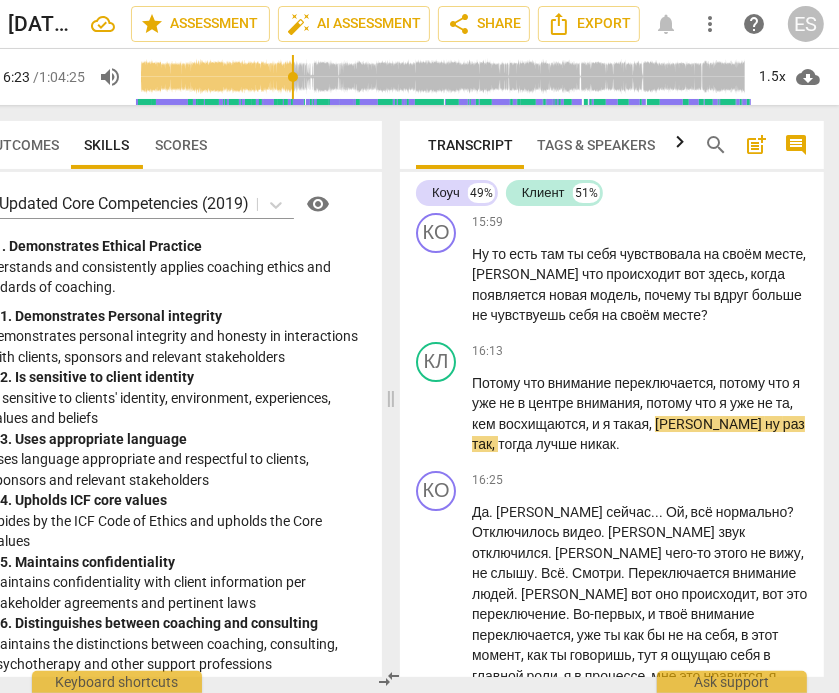 scroll, scrollTop: 8060, scrollLeft: 0, axis: vertical 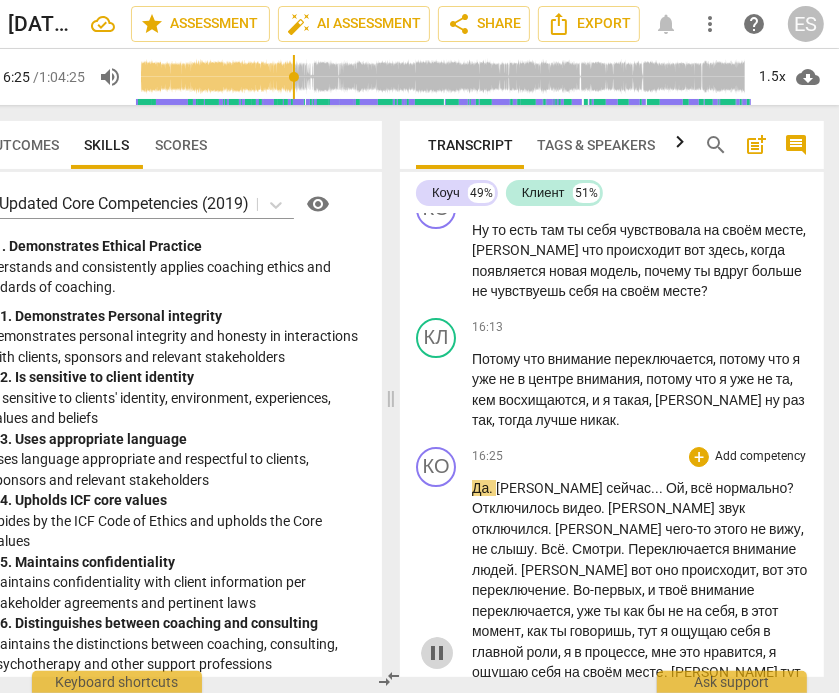 click on "pause" at bounding box center (437, 653) 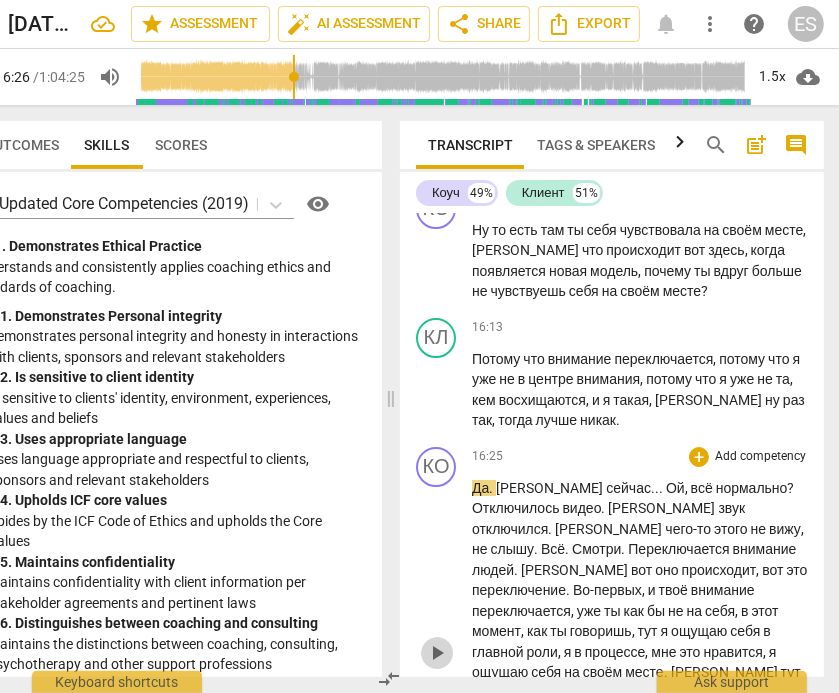 click on "play_arrow" at bounding box center (437, 653) 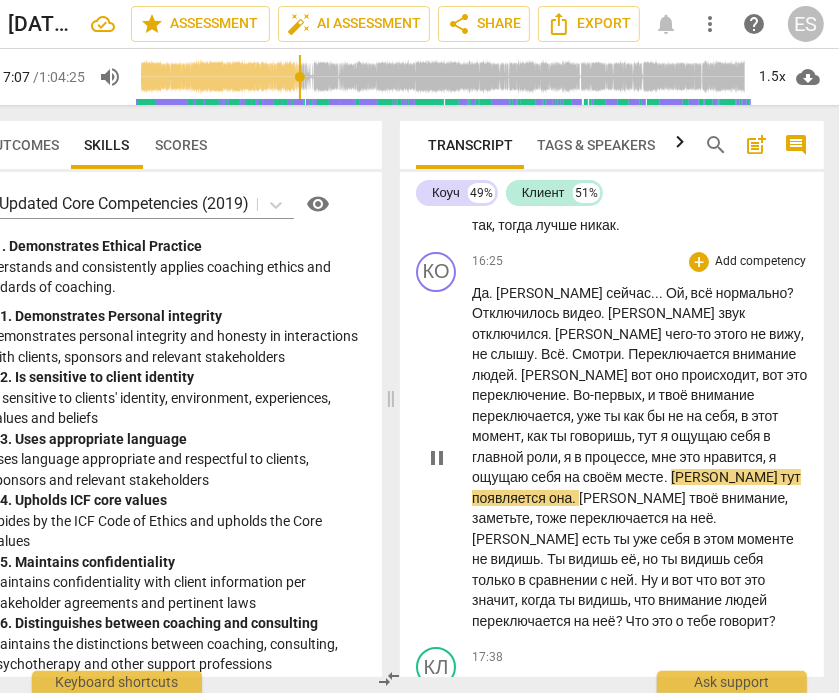 scroll, scrollTop: 8260, scrollLeft: 0, axis: vertical 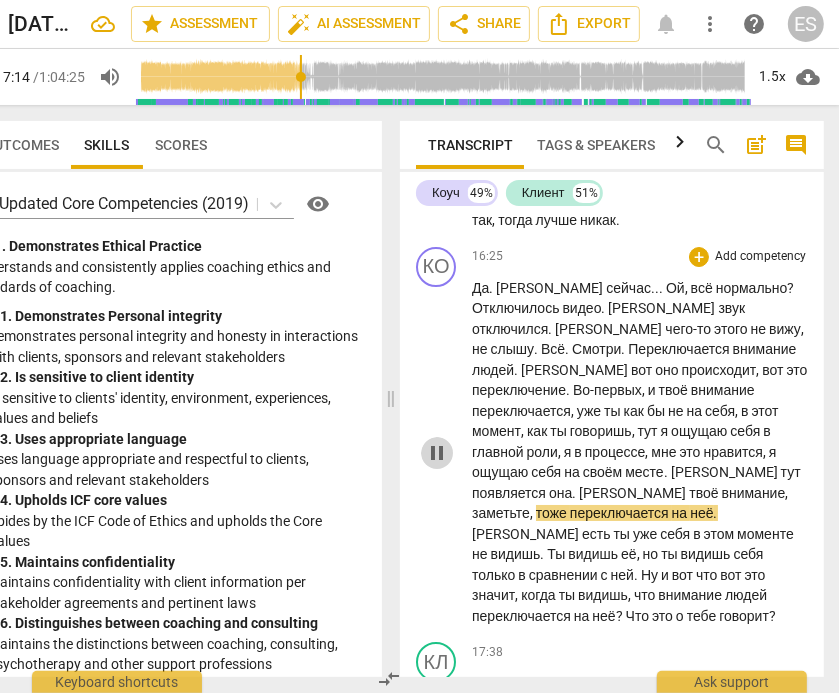 click on "pause" at bounding box center (437, 453) 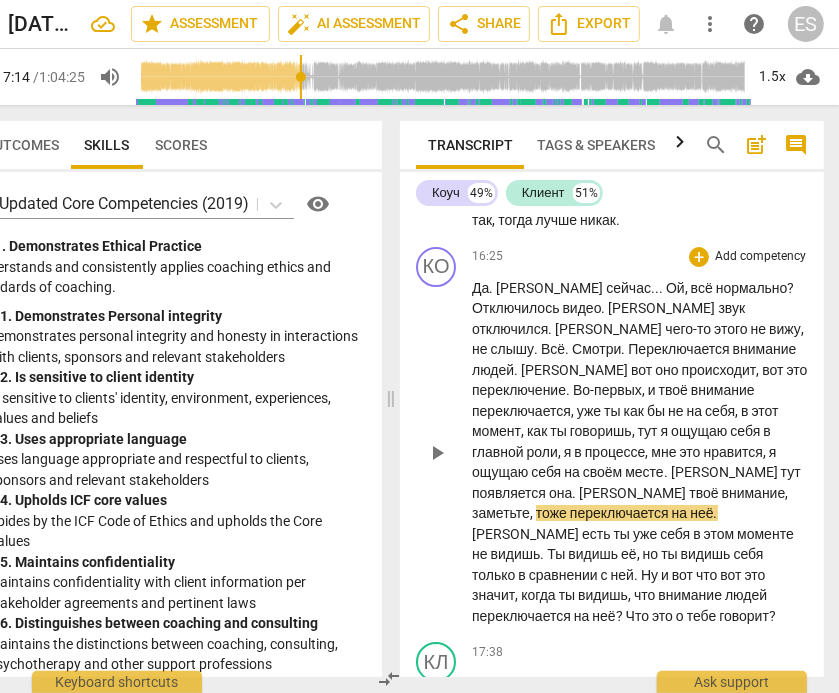 click on "," at bounding box center (533, 513) 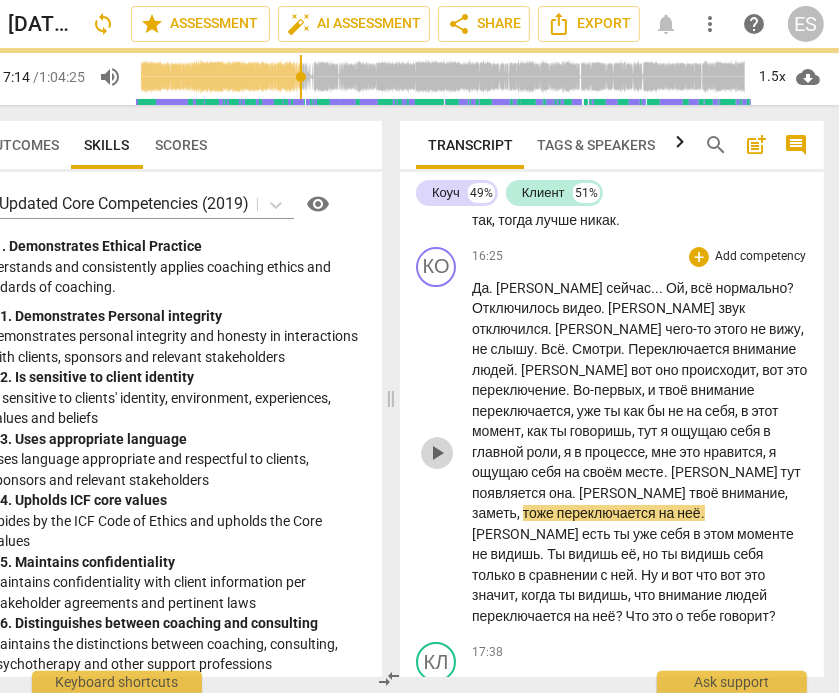 click on "play_arrow" at bounding box center [437, 453] 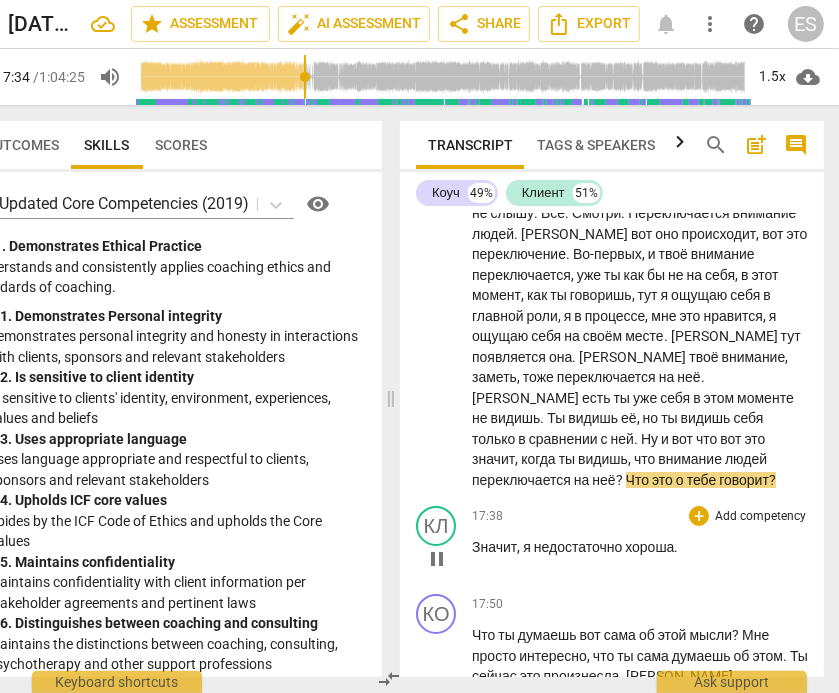 scroll, scrollTop: 8412, scrollLeft: 0, axis: vertical 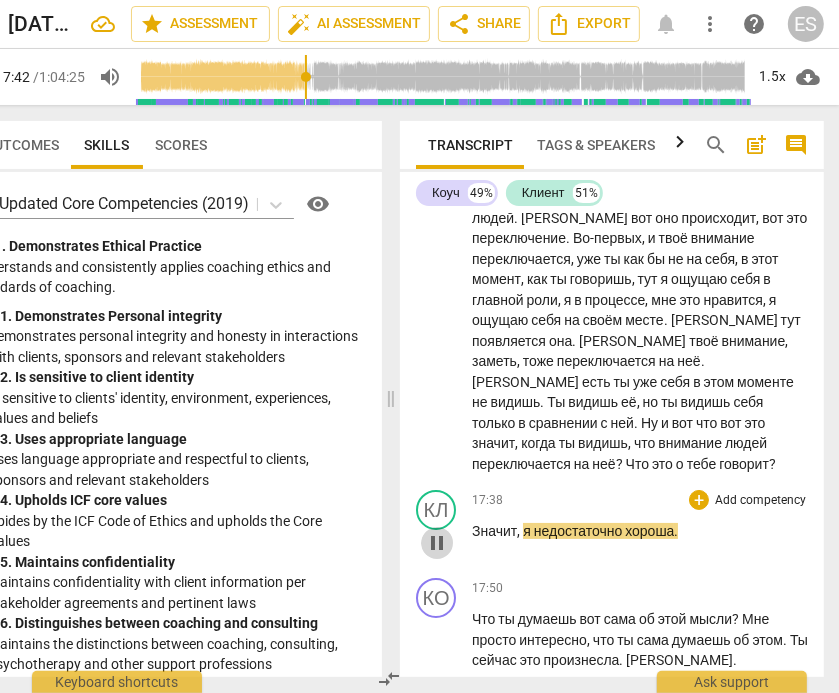 click on "pause" at bounding box center (437, 543) 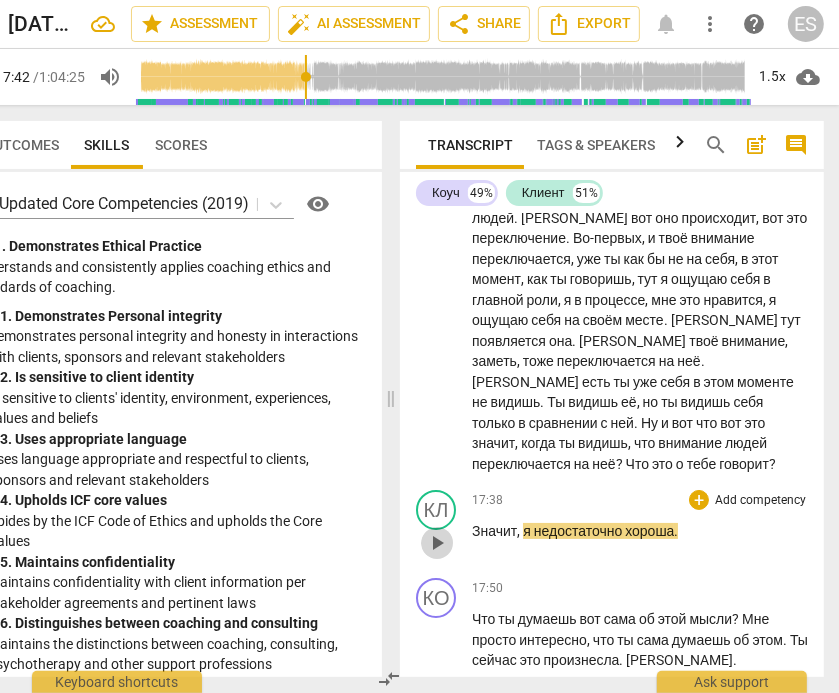 click on "play_arrow" at bounding box center [437, 543] 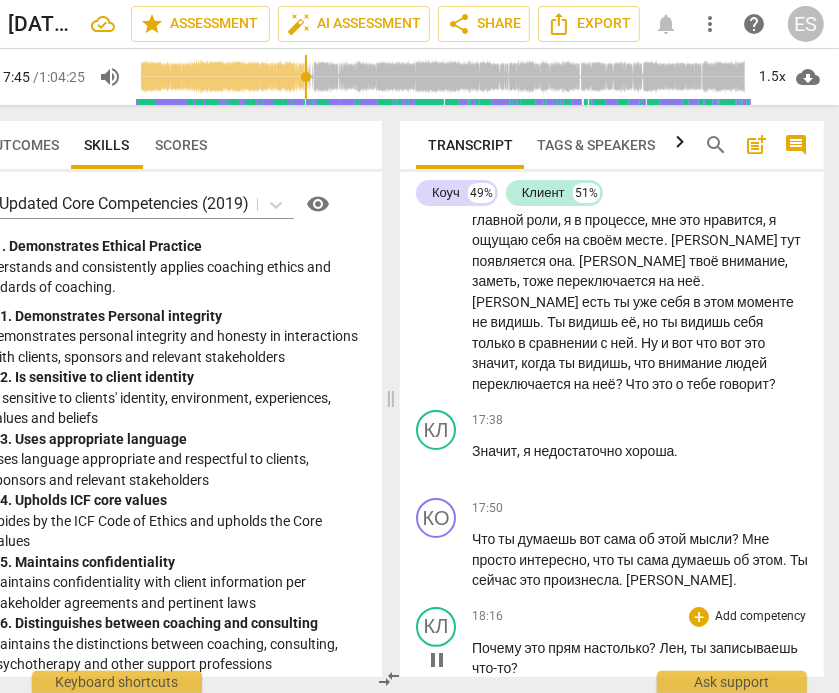 scroll, scrollTop: 8492, scrollLeft: 0, axis: vertical 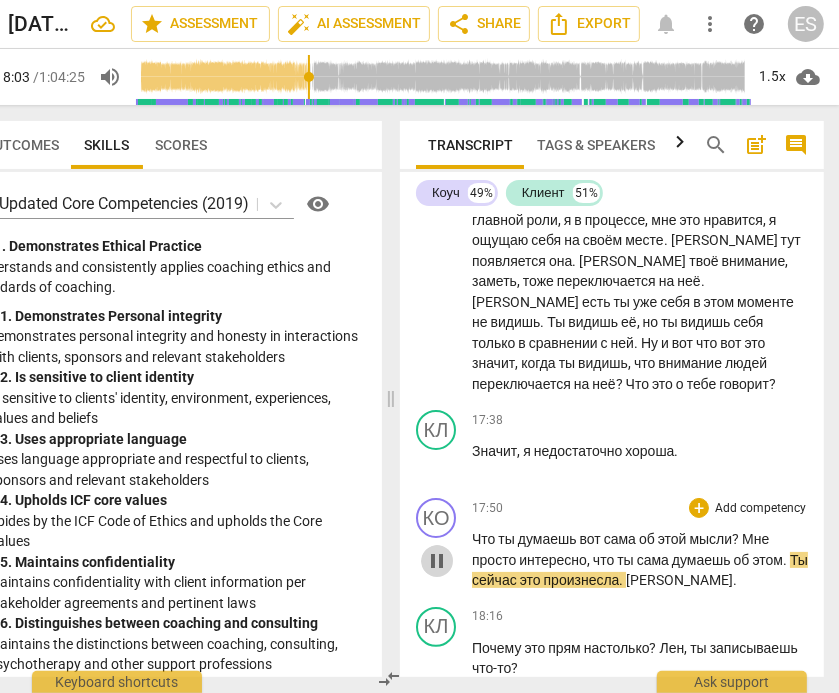 click on "pause" at bounding box center (437, 561) 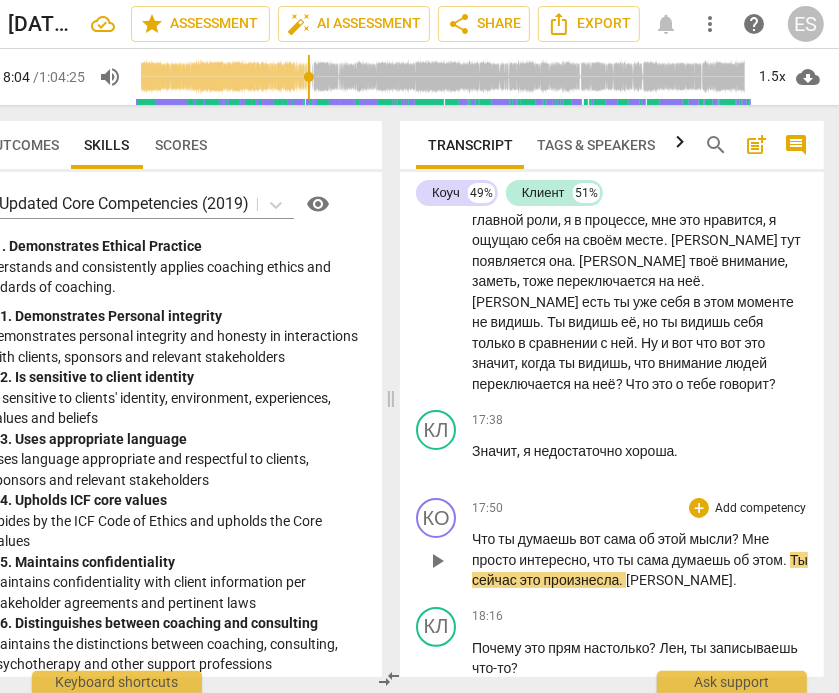 click on "play_arrow" at bounding box center [437, 561] 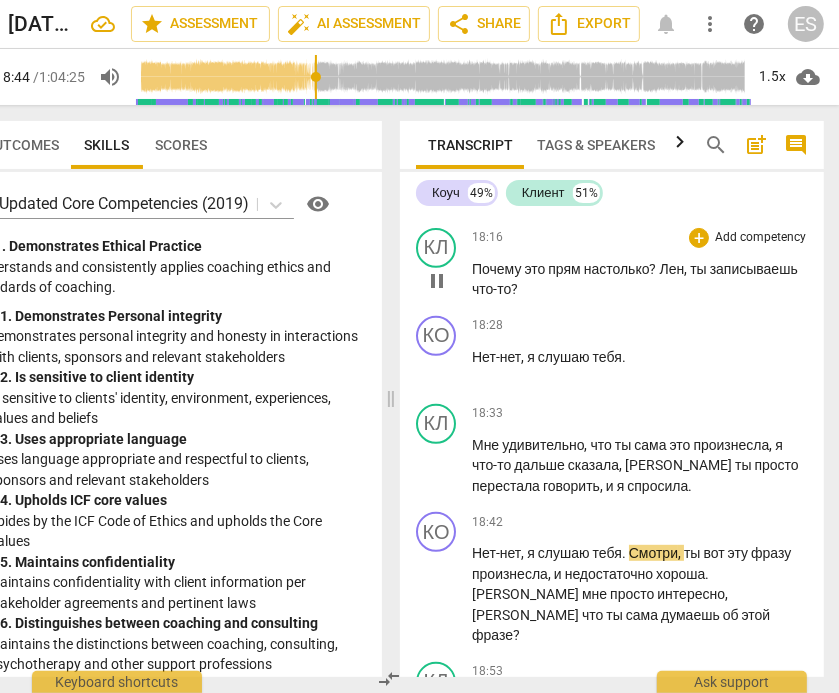 scroll, scrollTop: 8907, scrollLeft: 0, axis: vertical 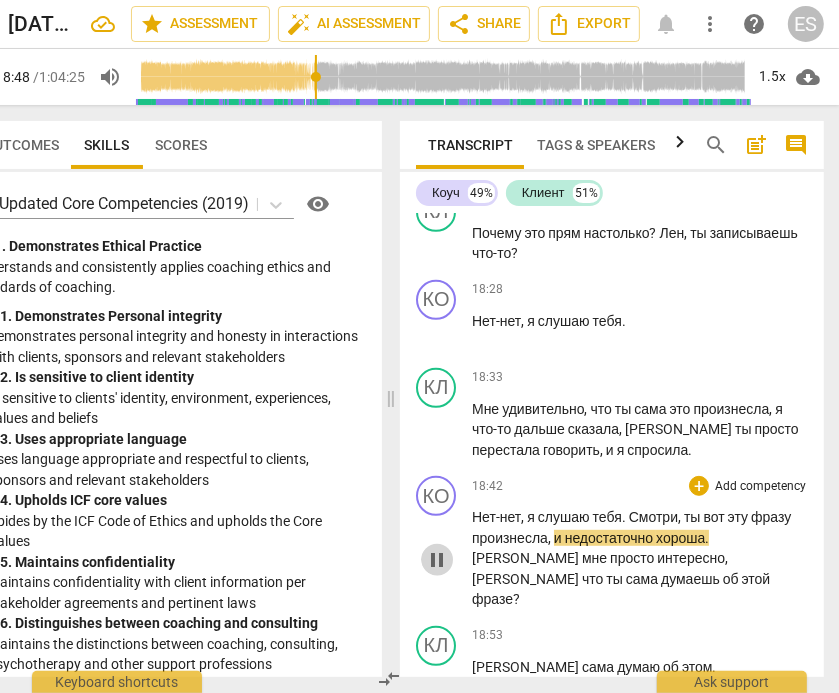 click on "pause" at bounding box center [437, 560] 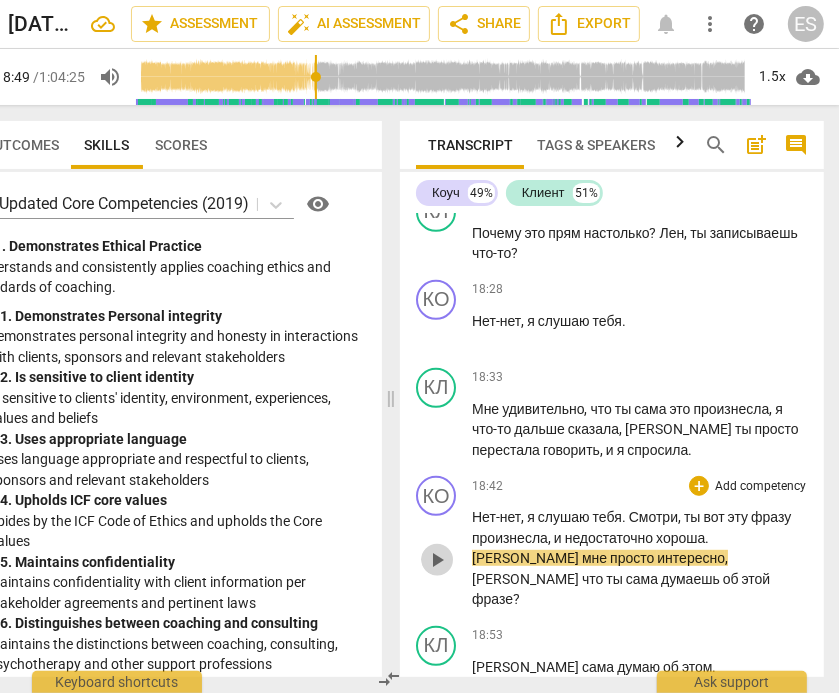 click on "play_arrow" at bounding box center (437, 560) 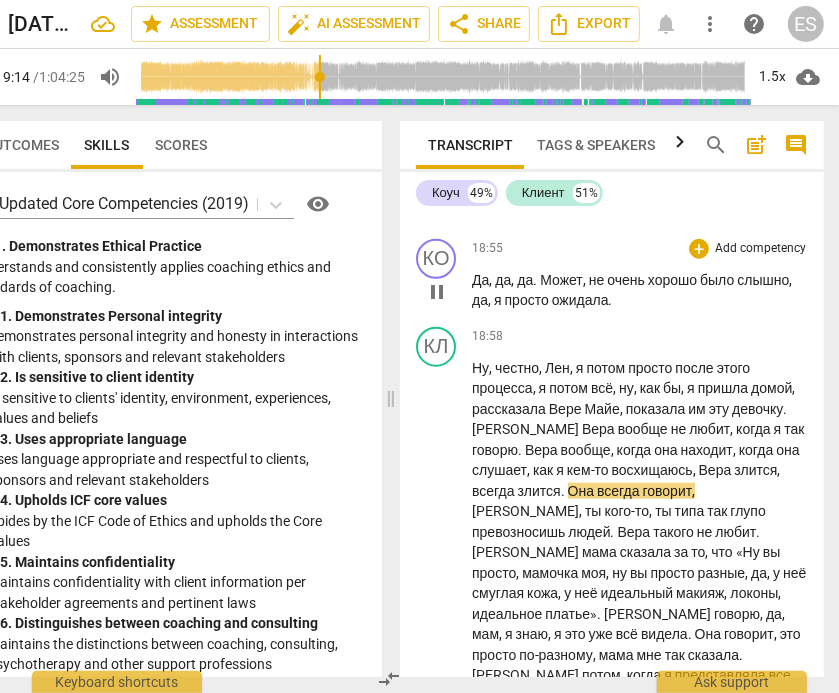 scroll, scrollTop: 9402, scrollLeft: 0, axis: vertical 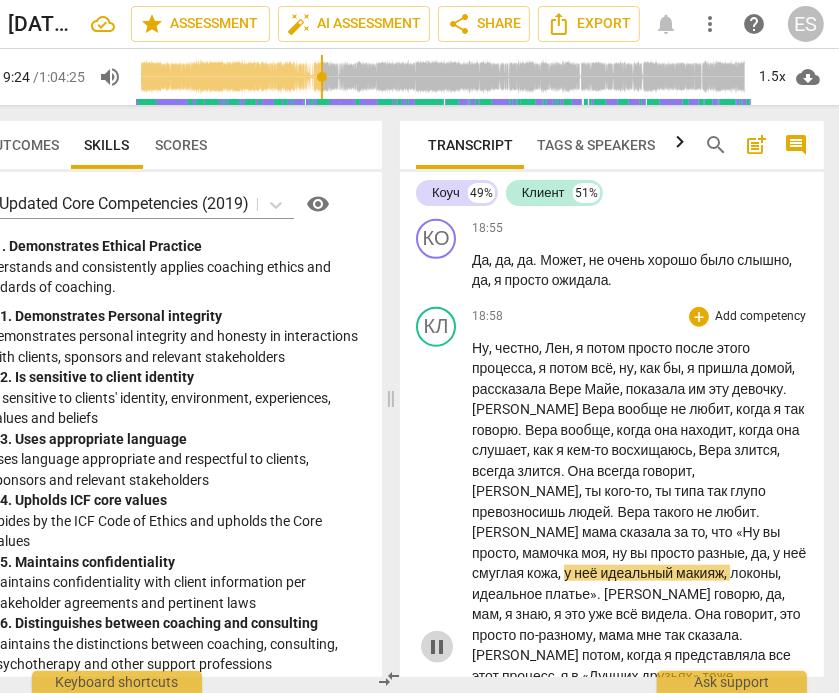 click on "pause" at bounding box center (437, 647) 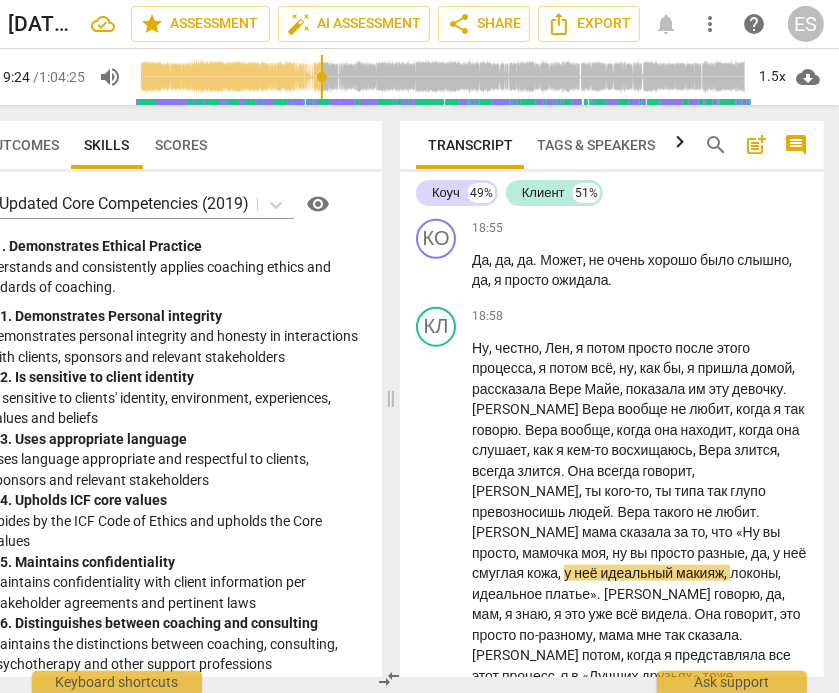type on "1165" 